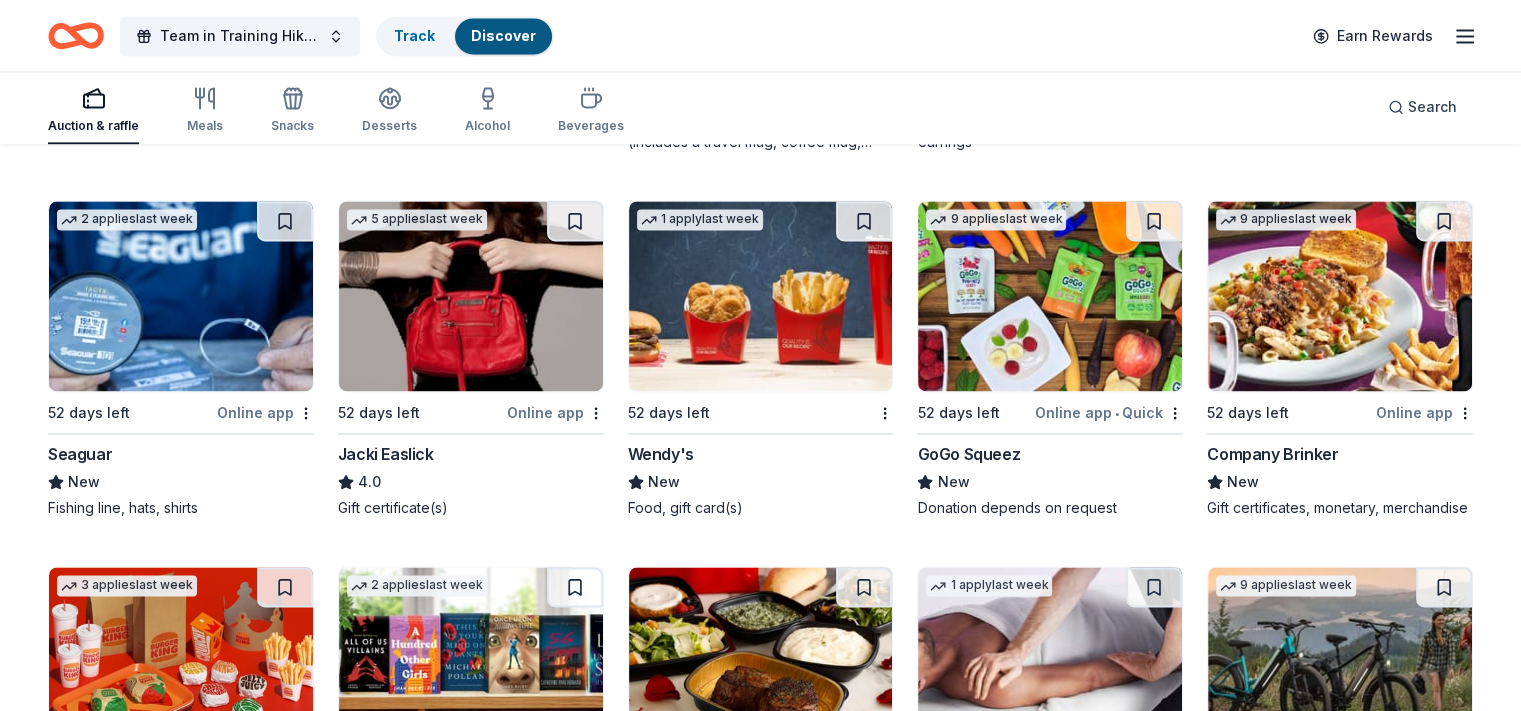 scroll, scrollTop: 10286, scrollLeft: 0, axis: vertical 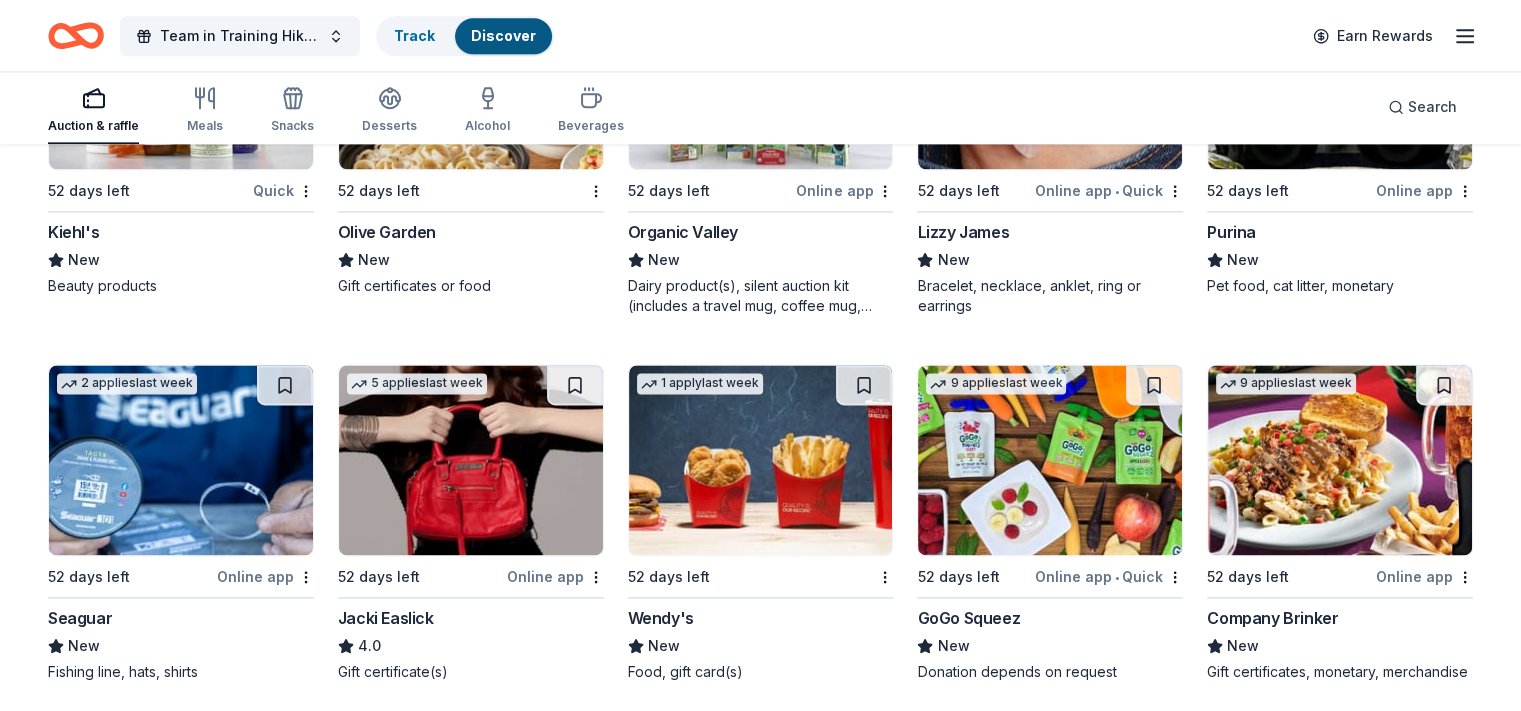 click on "1   apply  last week 52 days left Wendy's New Food, gift card(s)" at bounding box center [761, 523] 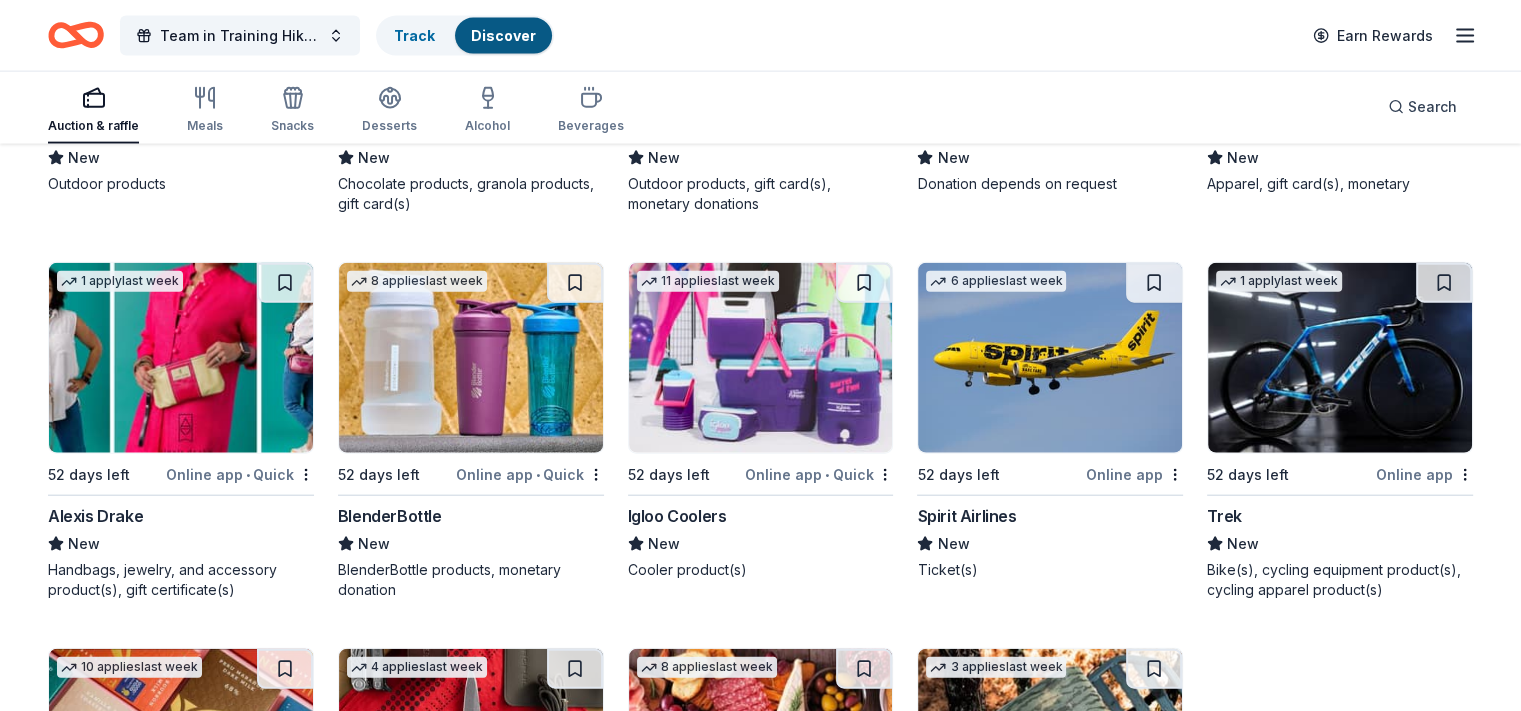 scroll, scrollTop: 12341, scrollLeft: 0, axis: vertical 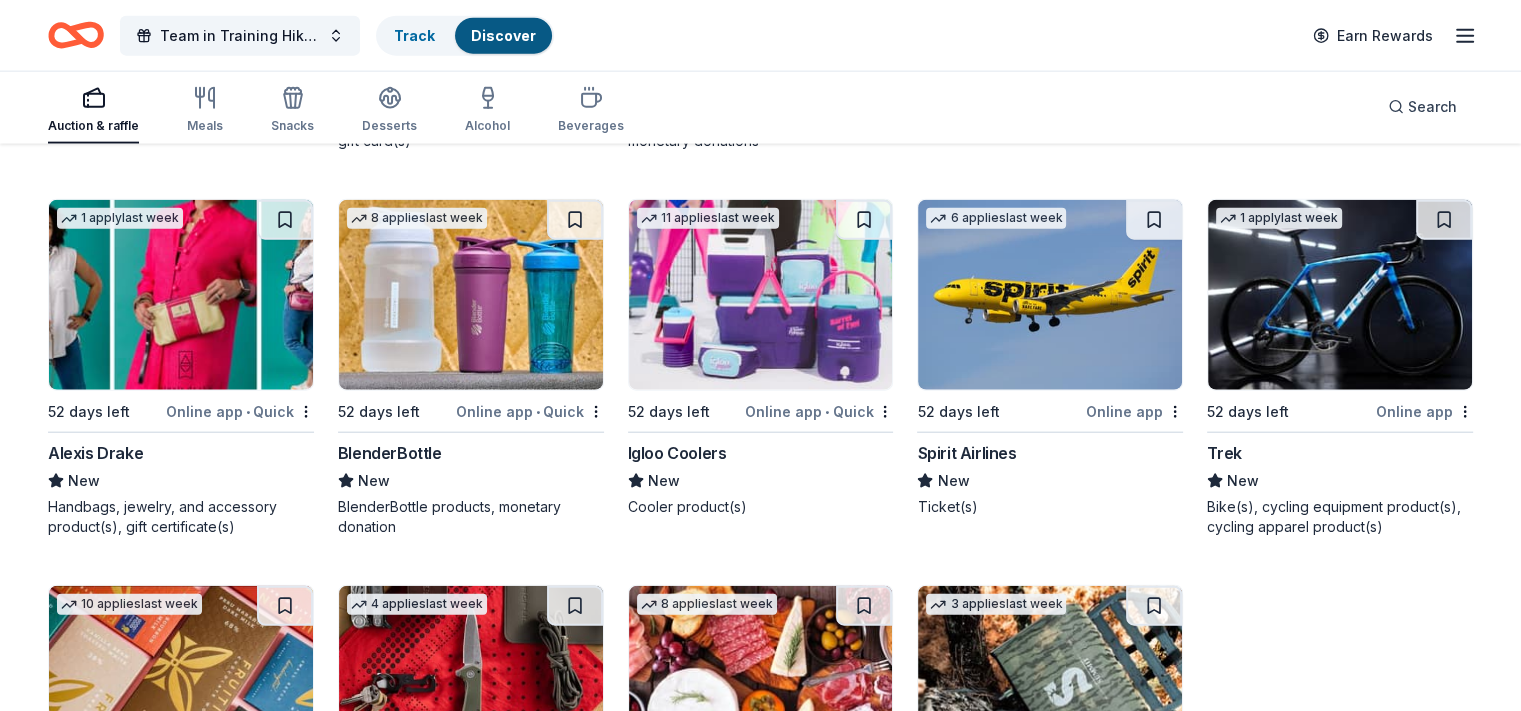 click on "Igloo Coolers" at bounding box center [677, 453] 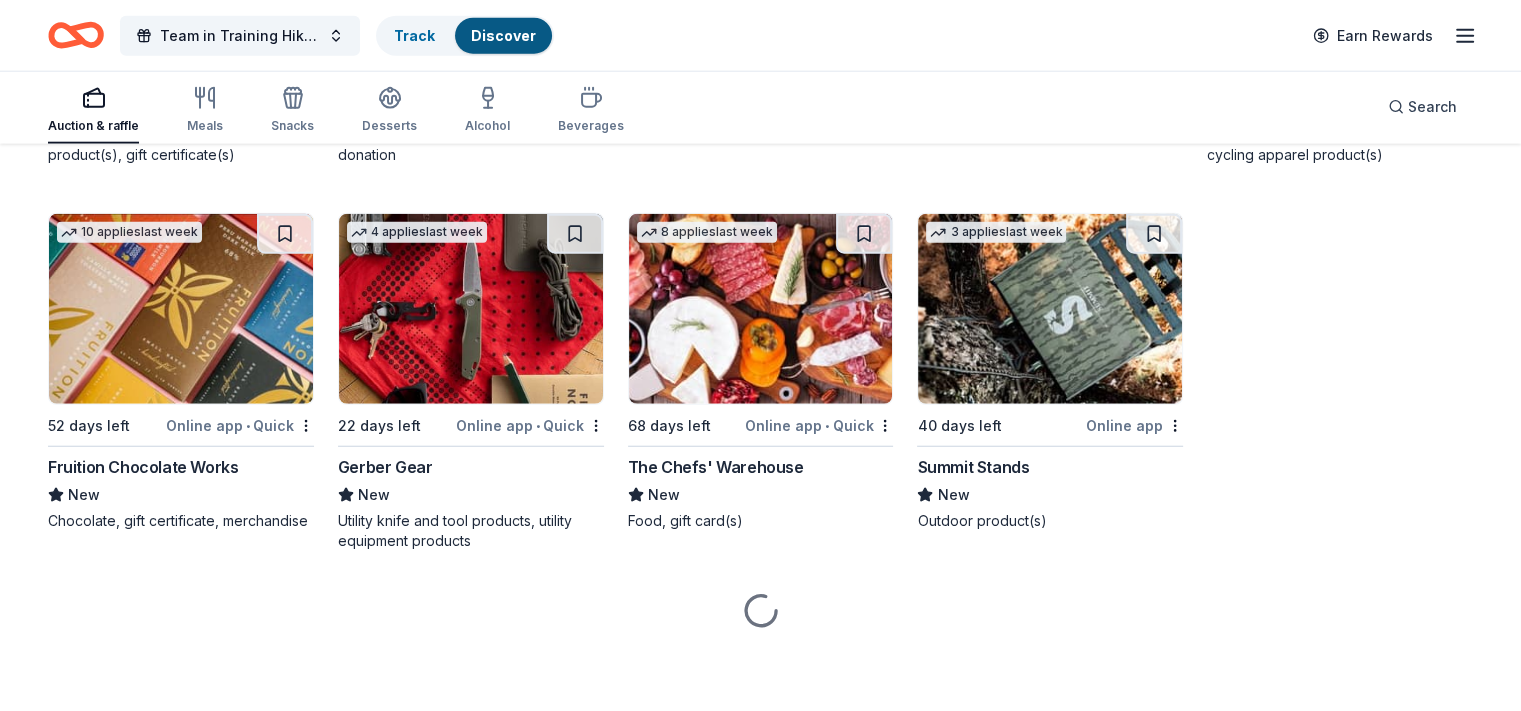 scroll, scrollTop: 12764, scrollLeft: 0, axis: vertical 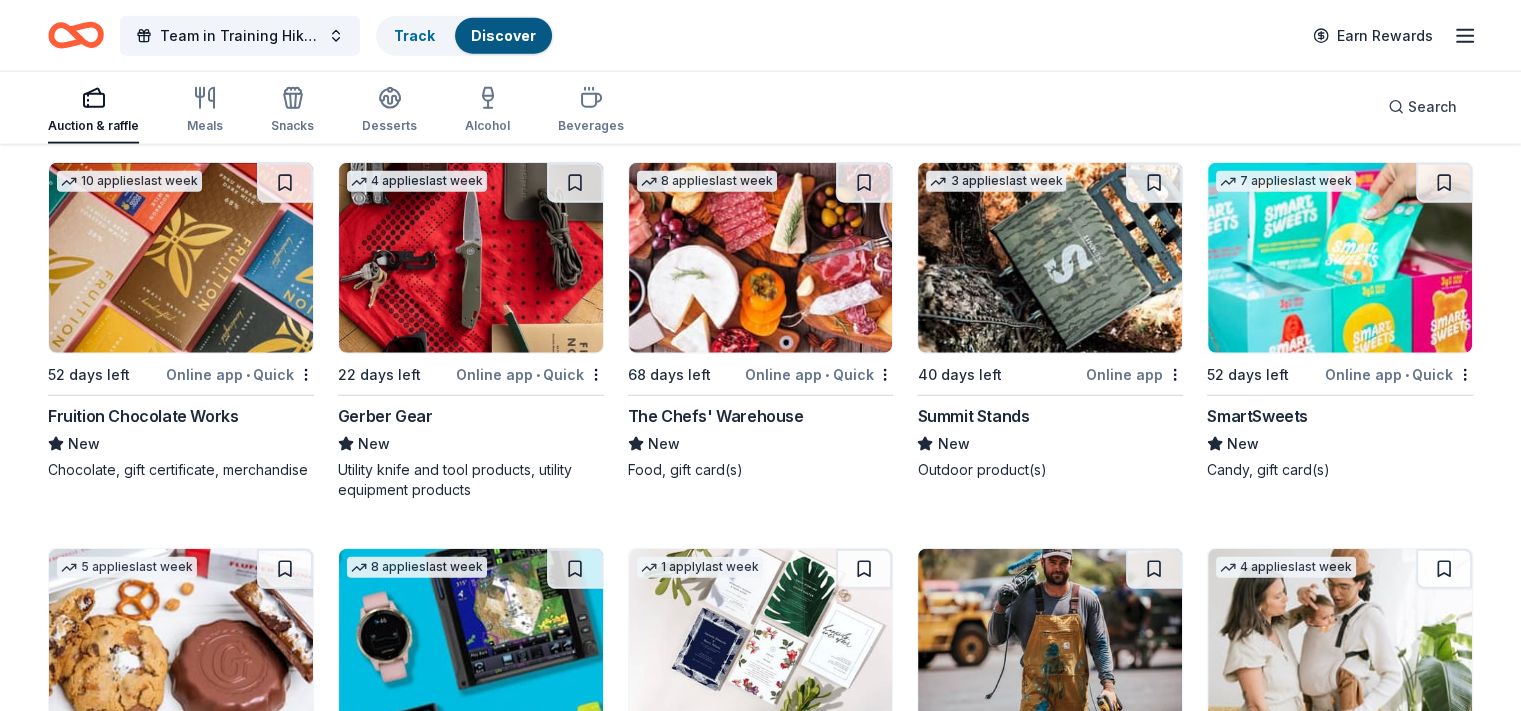 click on "The Chefs' Warehouse" at bounding box center [716, 416] 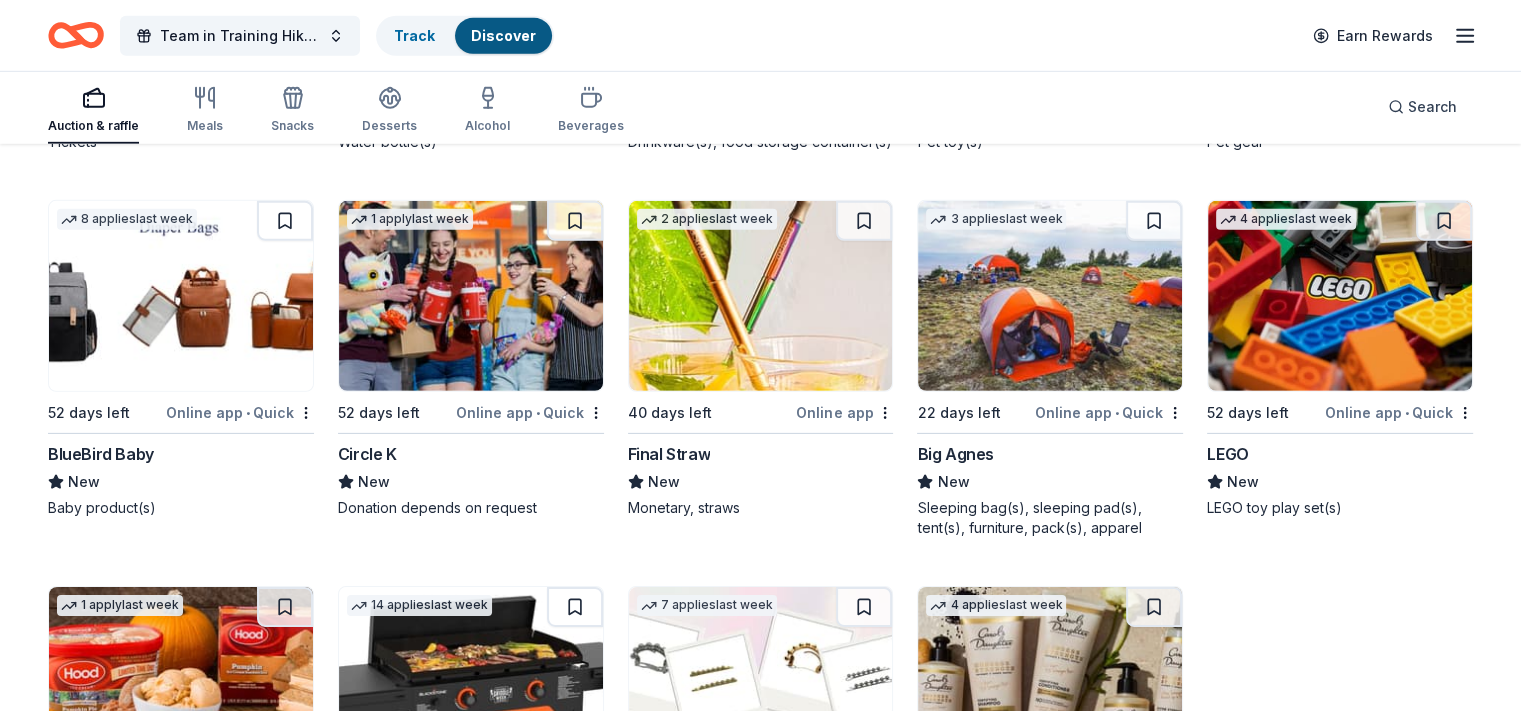 scroll, scrollTop: 13764, scrollLeft: 0, axis: vertical 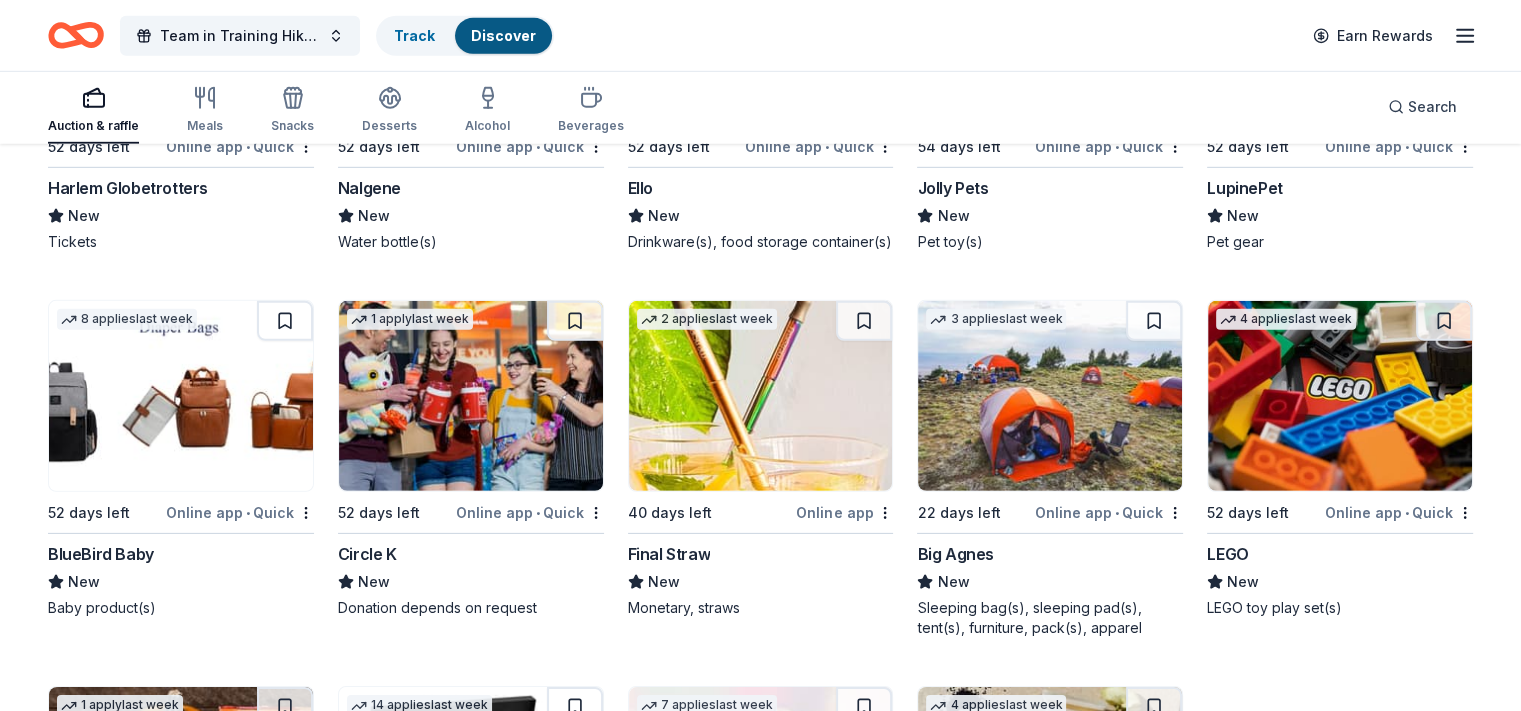 click on "Harlem Globetrotters" at bounding box center [128, 188] 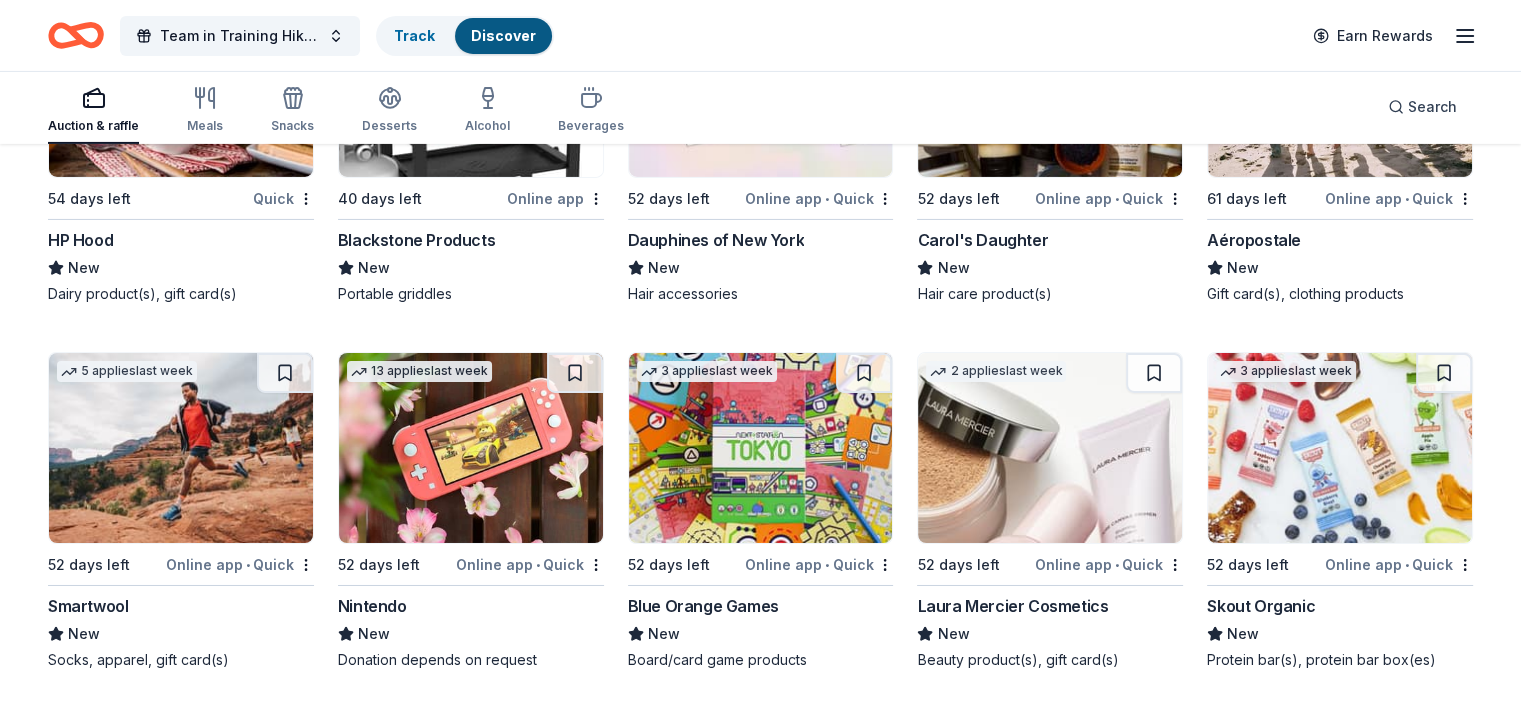 scroll, scrollTop: 14364, scrollLeft: 0, axis: vertical 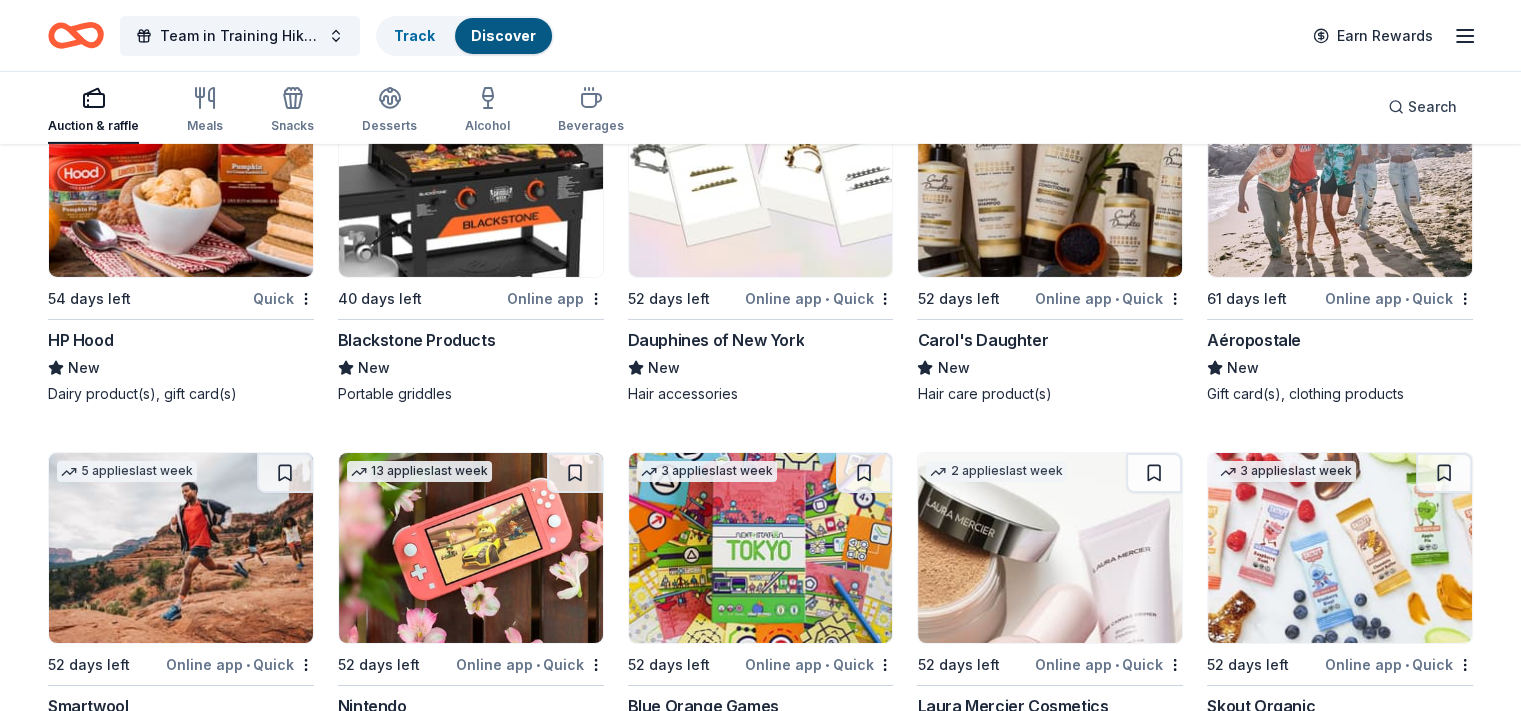 click on "Blackstone Products" at bounding box center (416, 340) 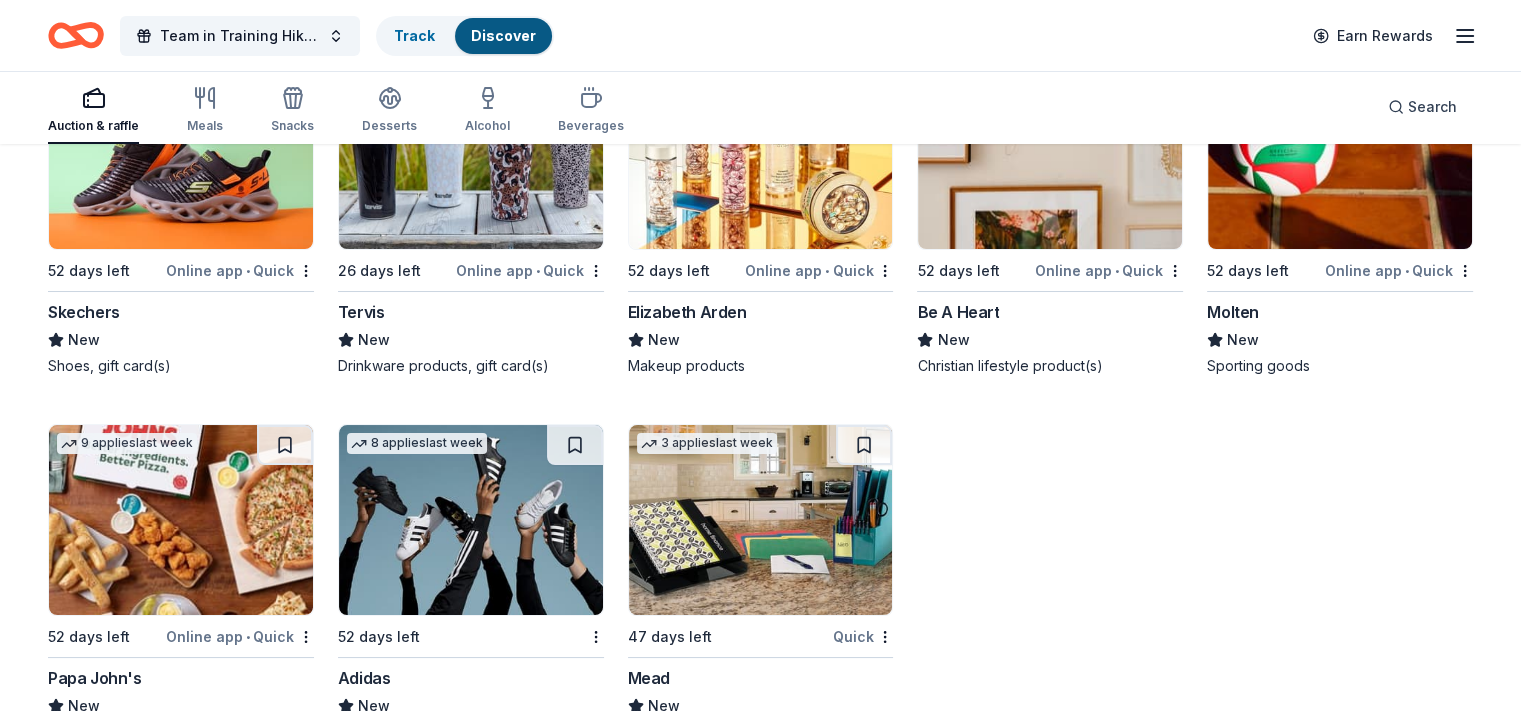 scroll, scrollTop: 15265, scrollLeft: 0, axis: vertical 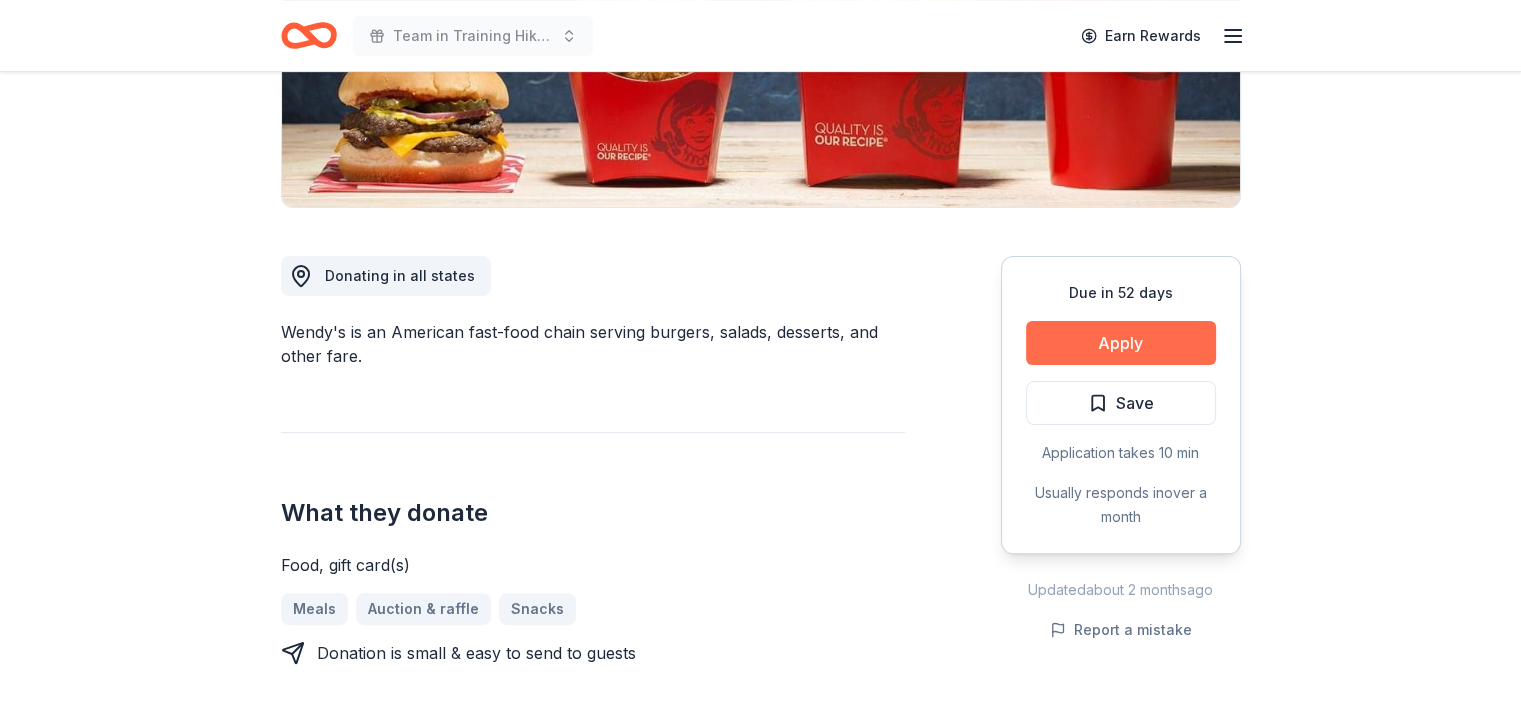 click on "Apply" at bounding box center (1121, 343) 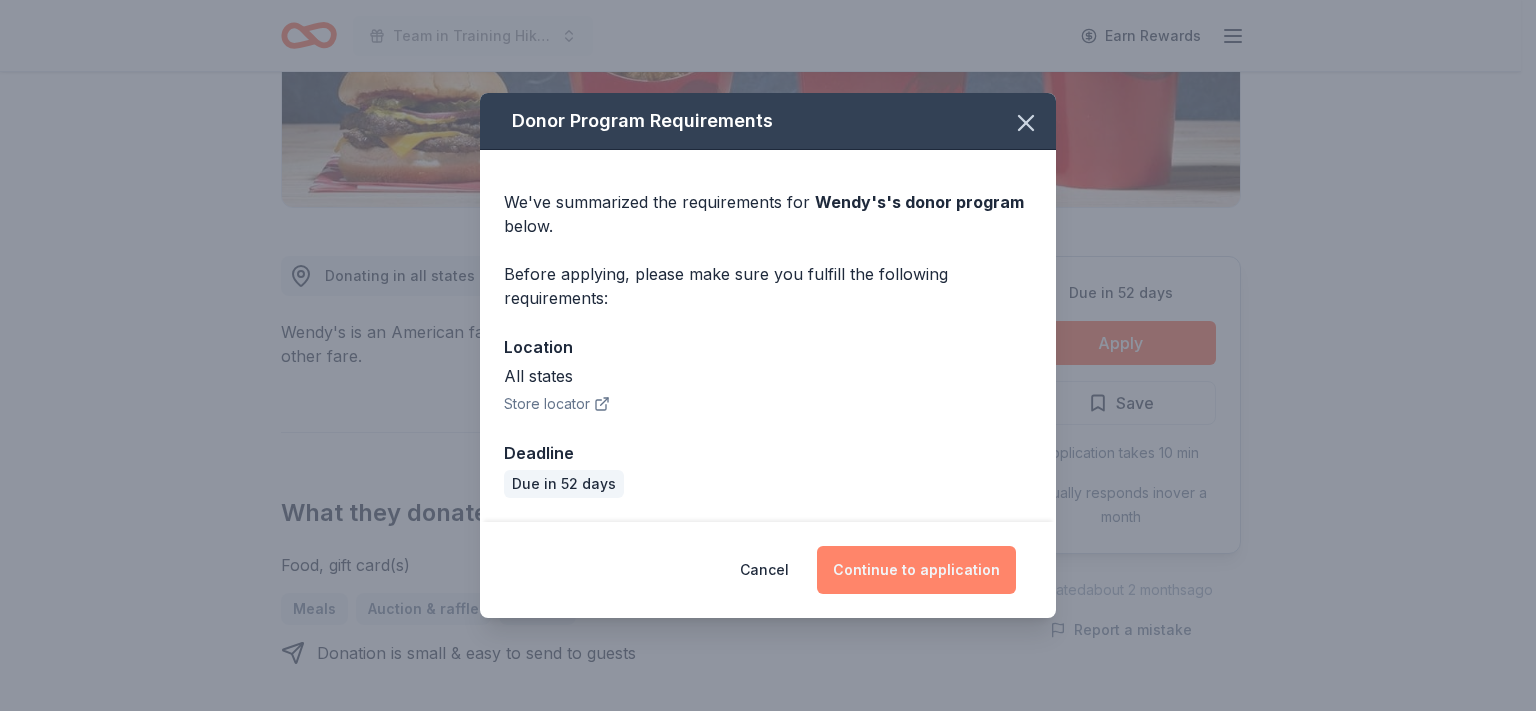 click on "Continue to application" at bounding box center [916, 570] 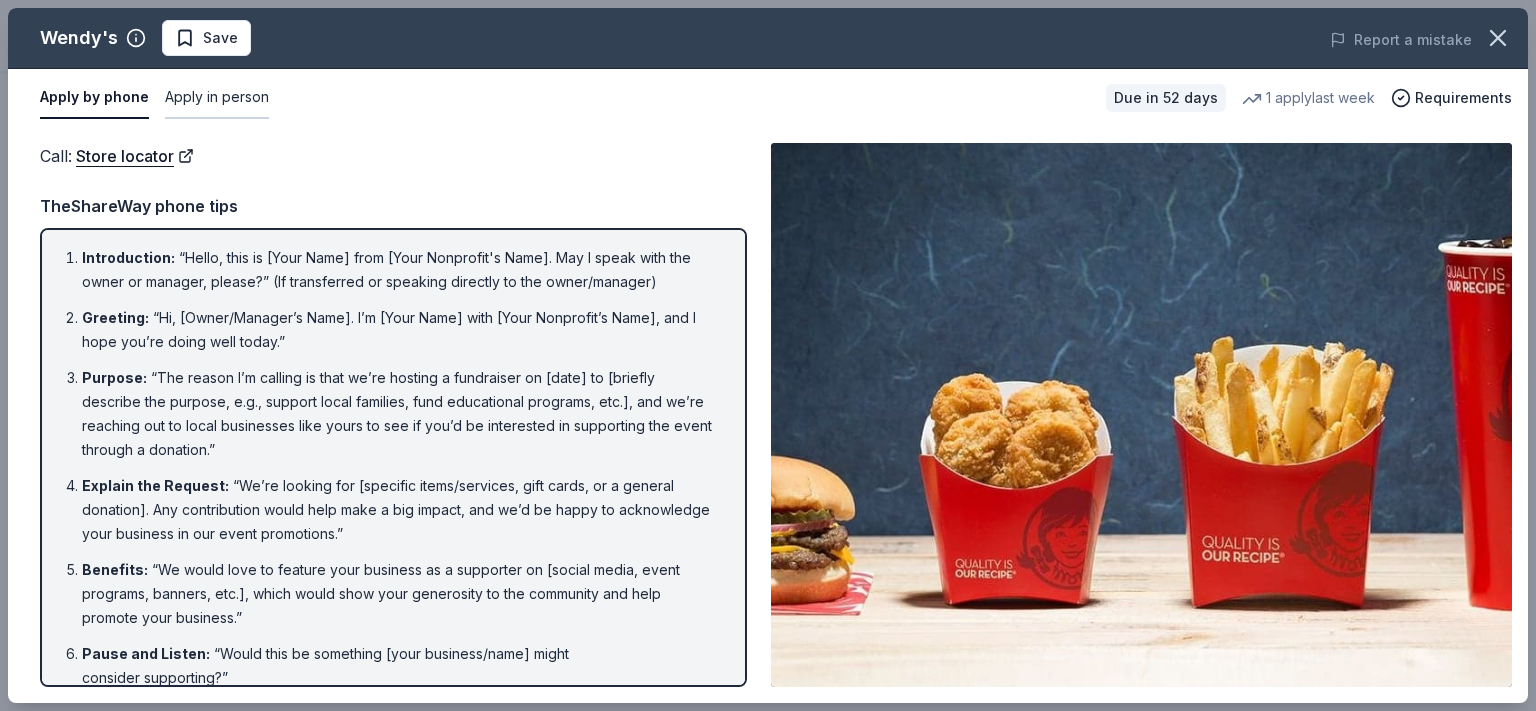 click on "Apply in person" at bounding box center [217, 98] 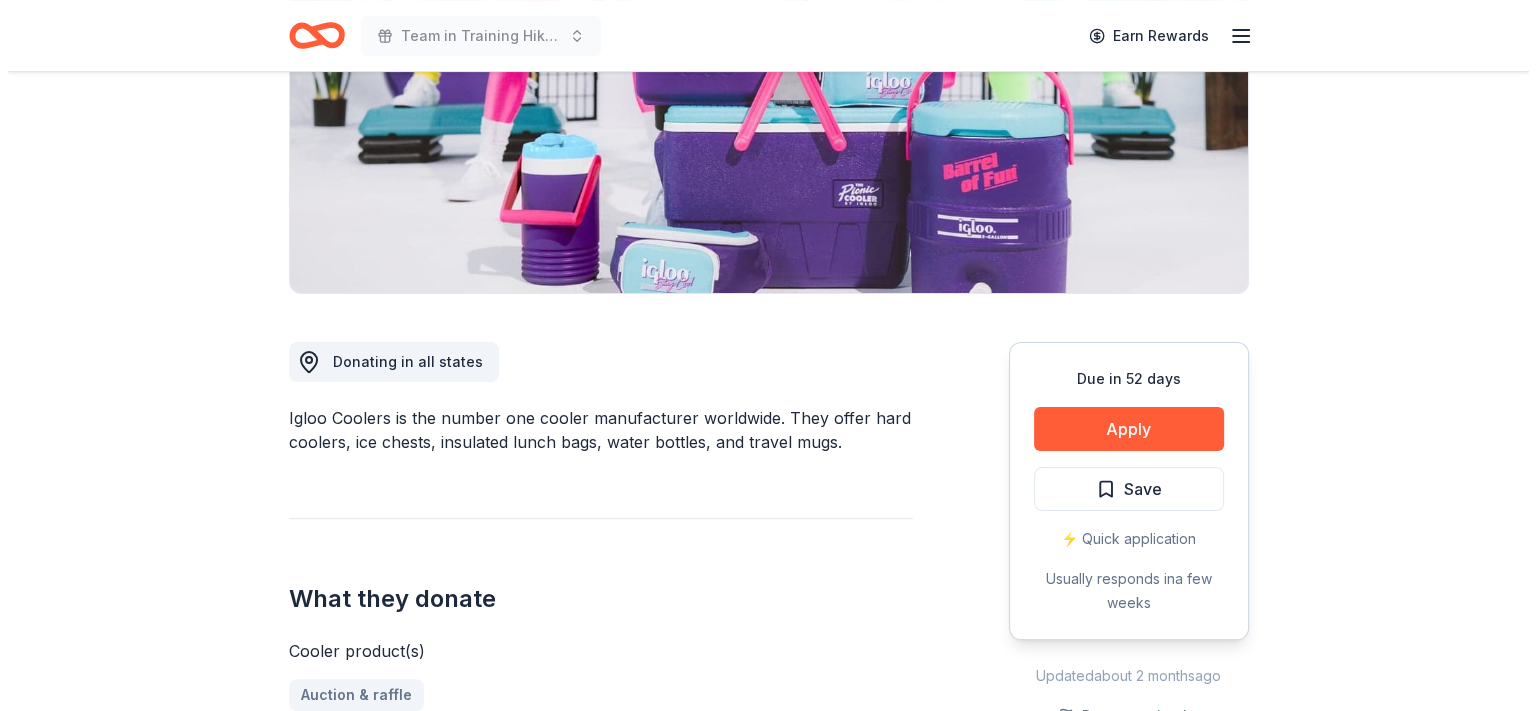 scroll, scrollTop: 400, scrollLeft: 0, axis: vertical 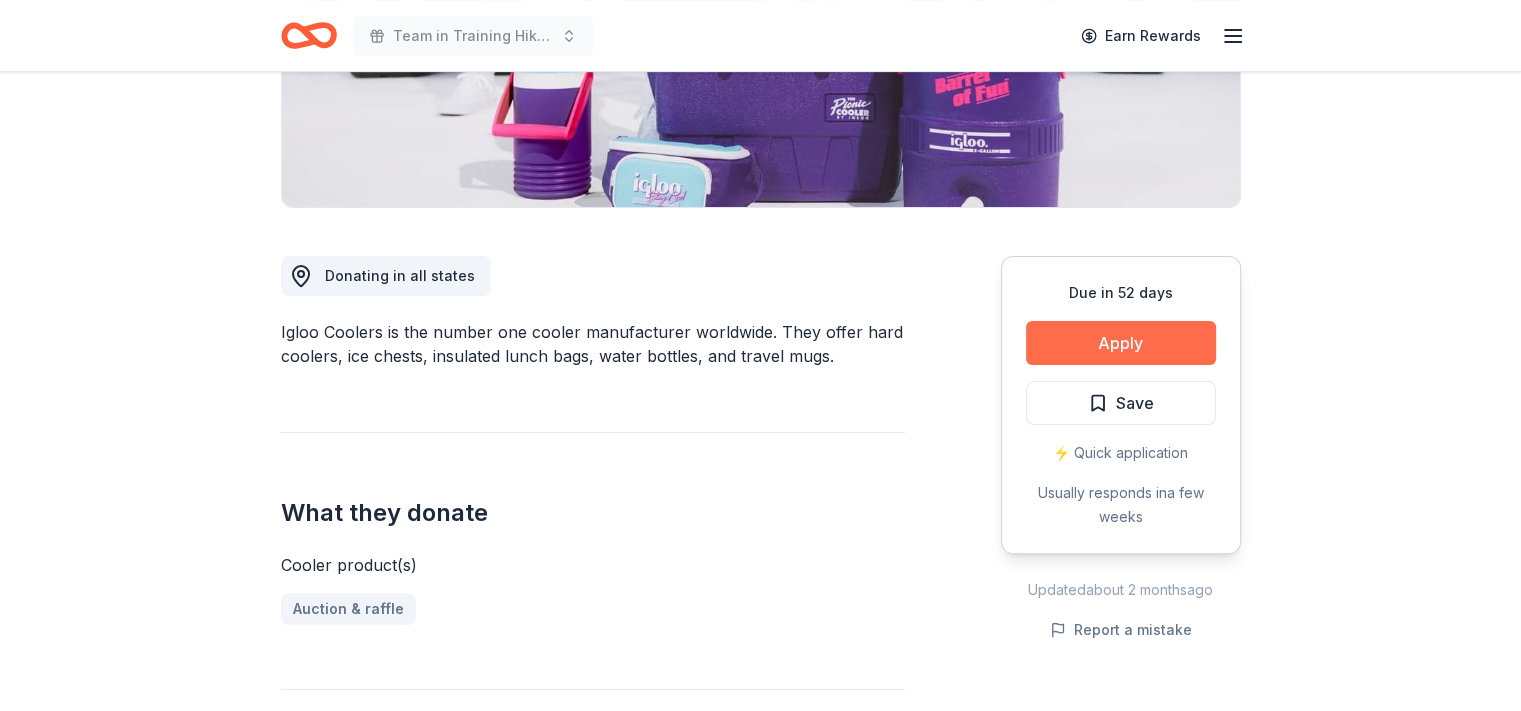 click on "Apply" at bounding box center [1121, 343] 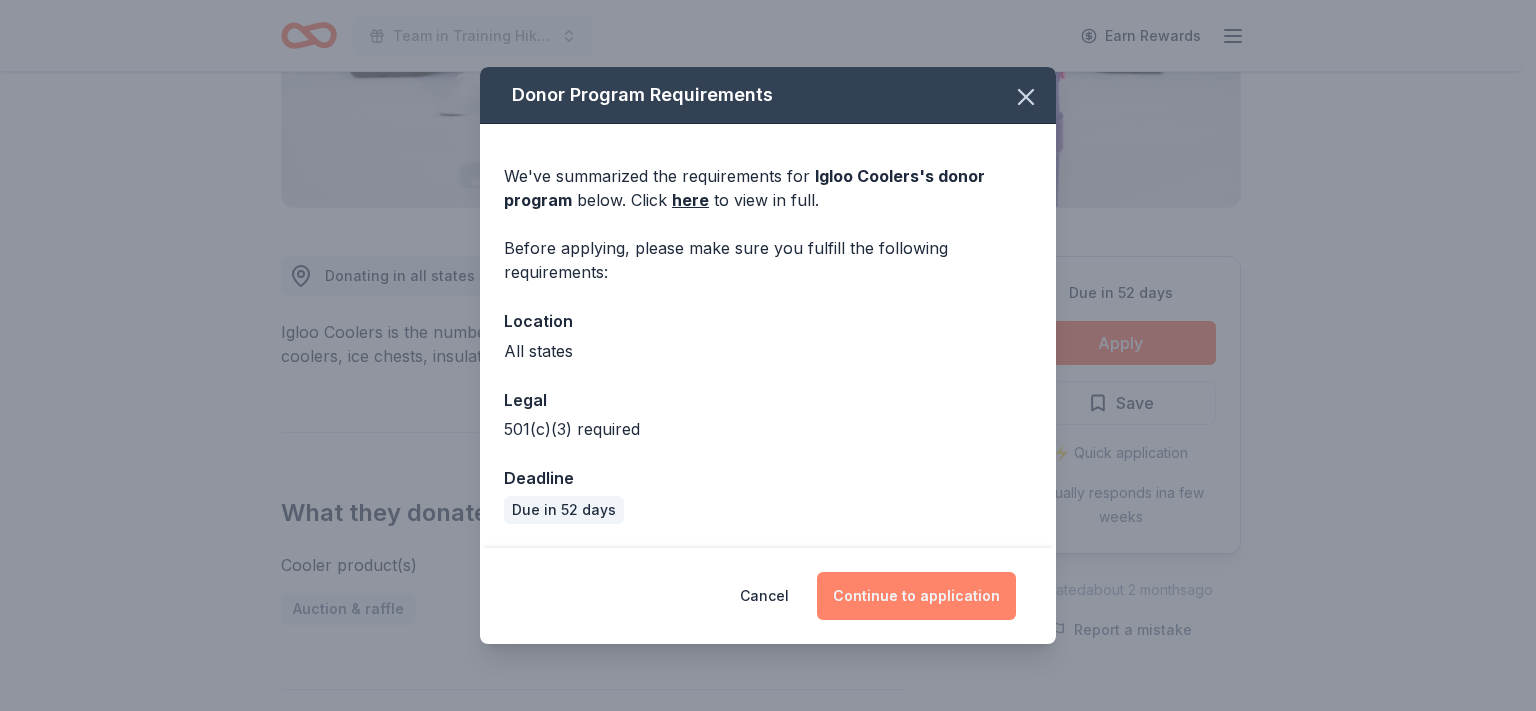 click on "Continue to application" at bounding box center [916, 596] 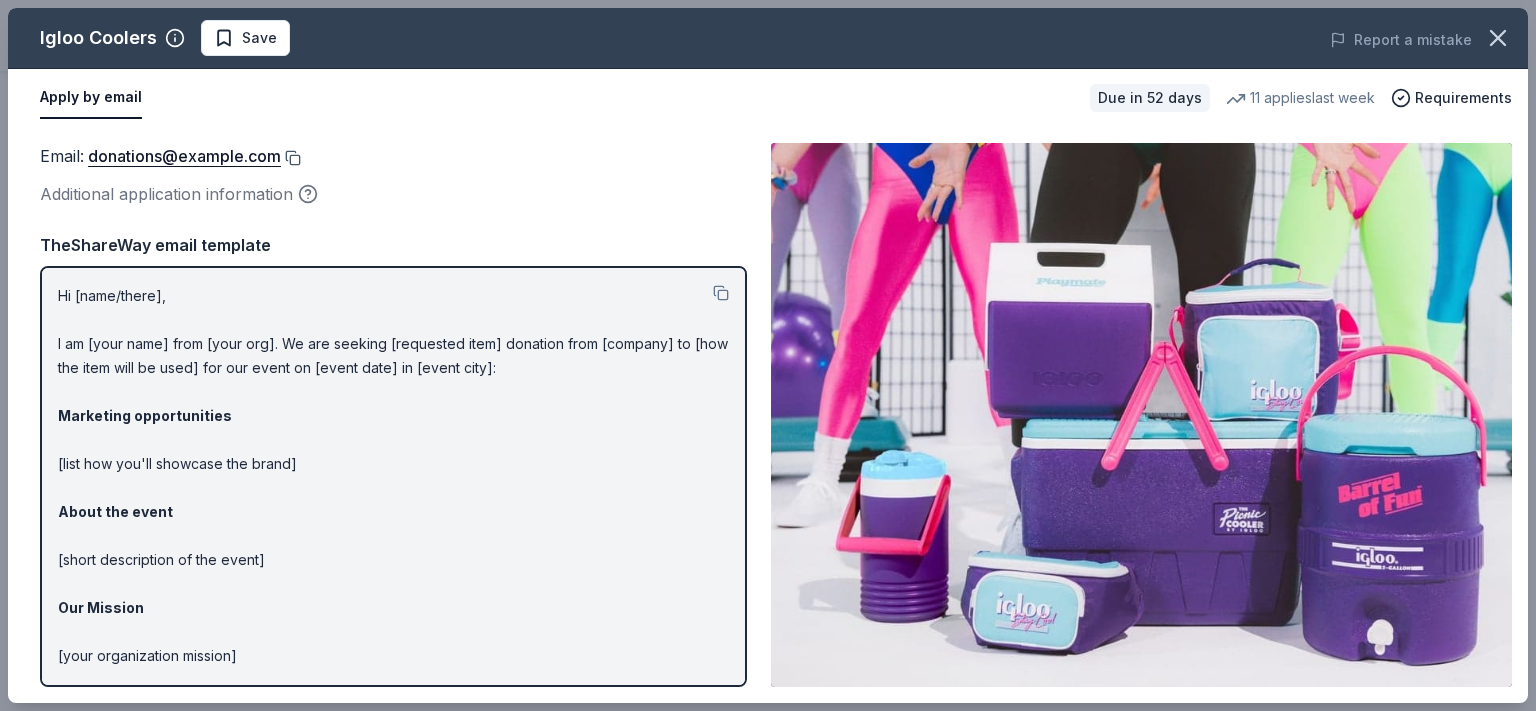 click at bounding box center (291, 158) 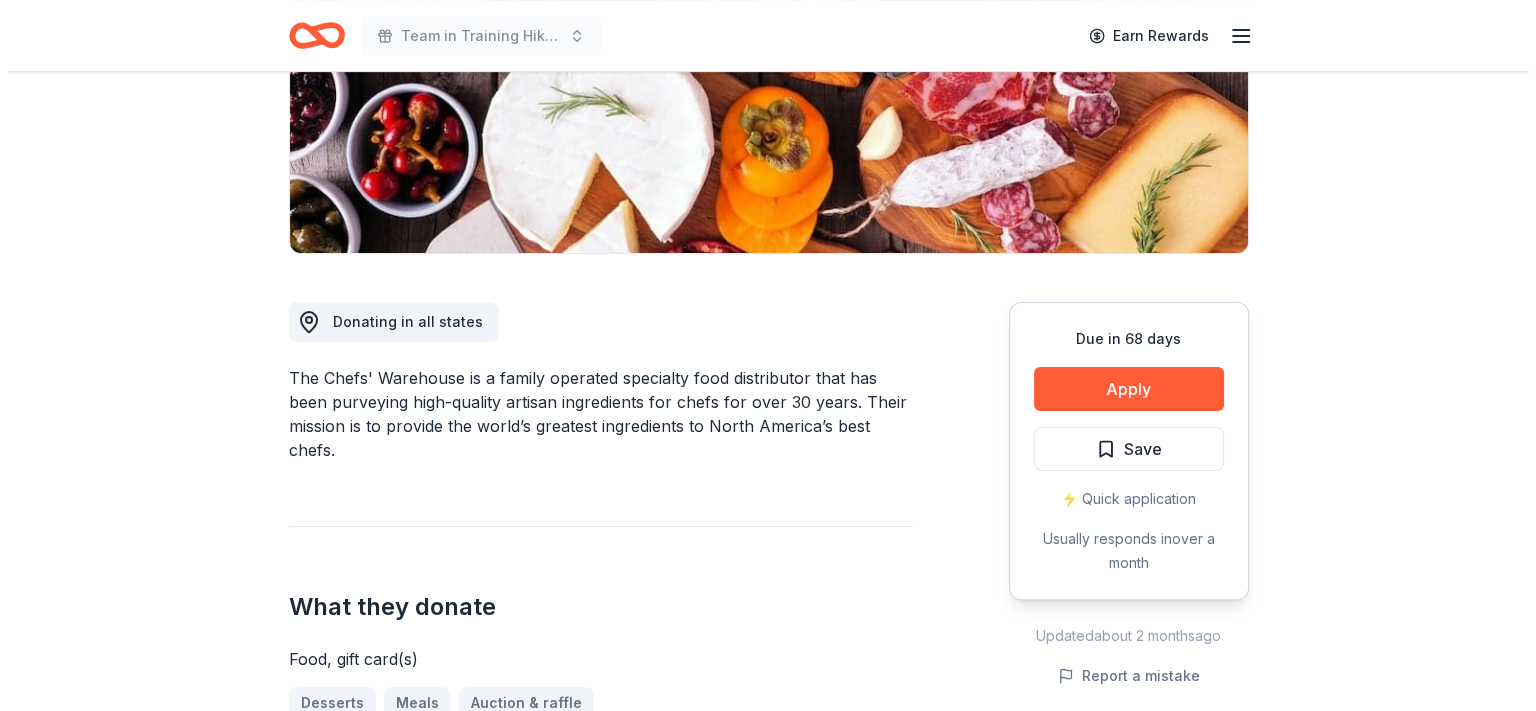 scroll, scrollTop: 300, scrollLeft: 0, axis: vertical 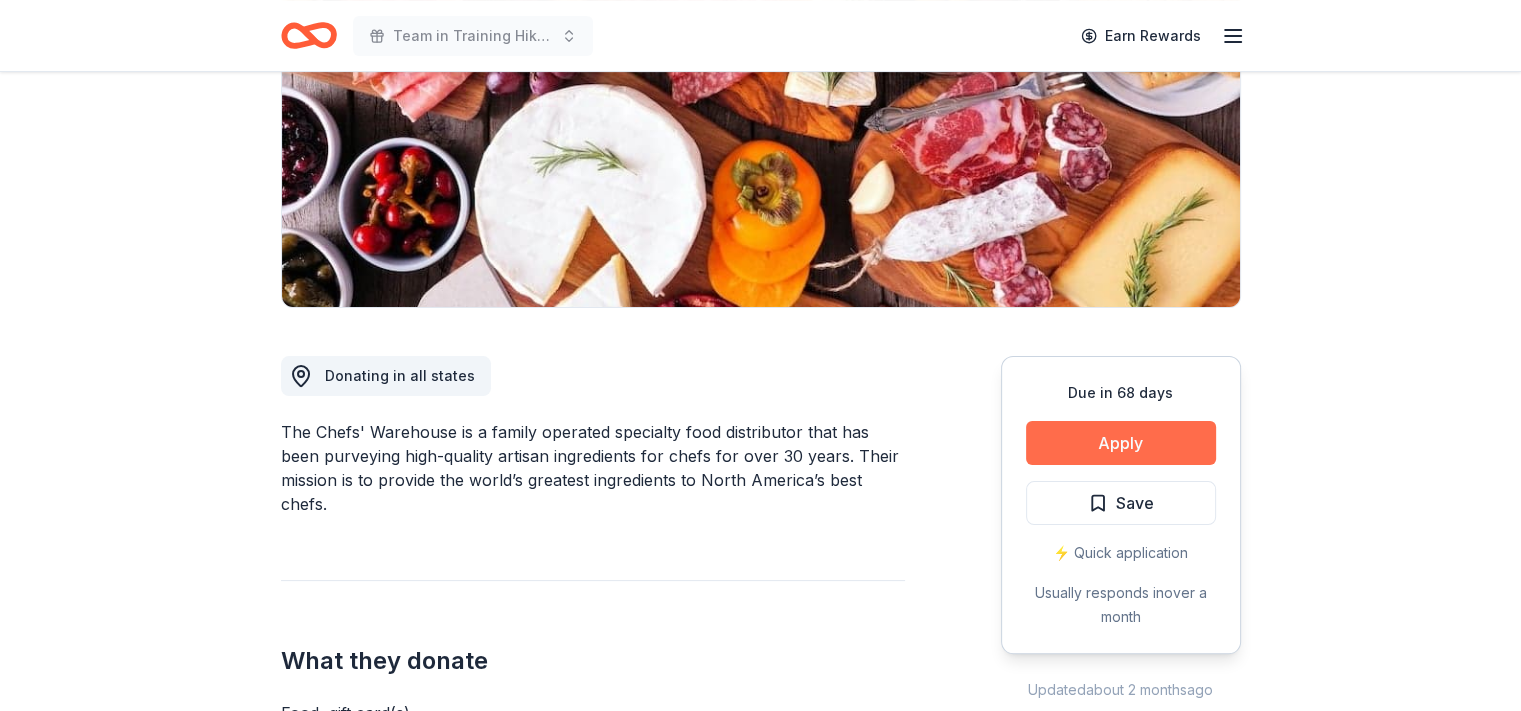 click on "Apply" at bounding box center (1121, 443) 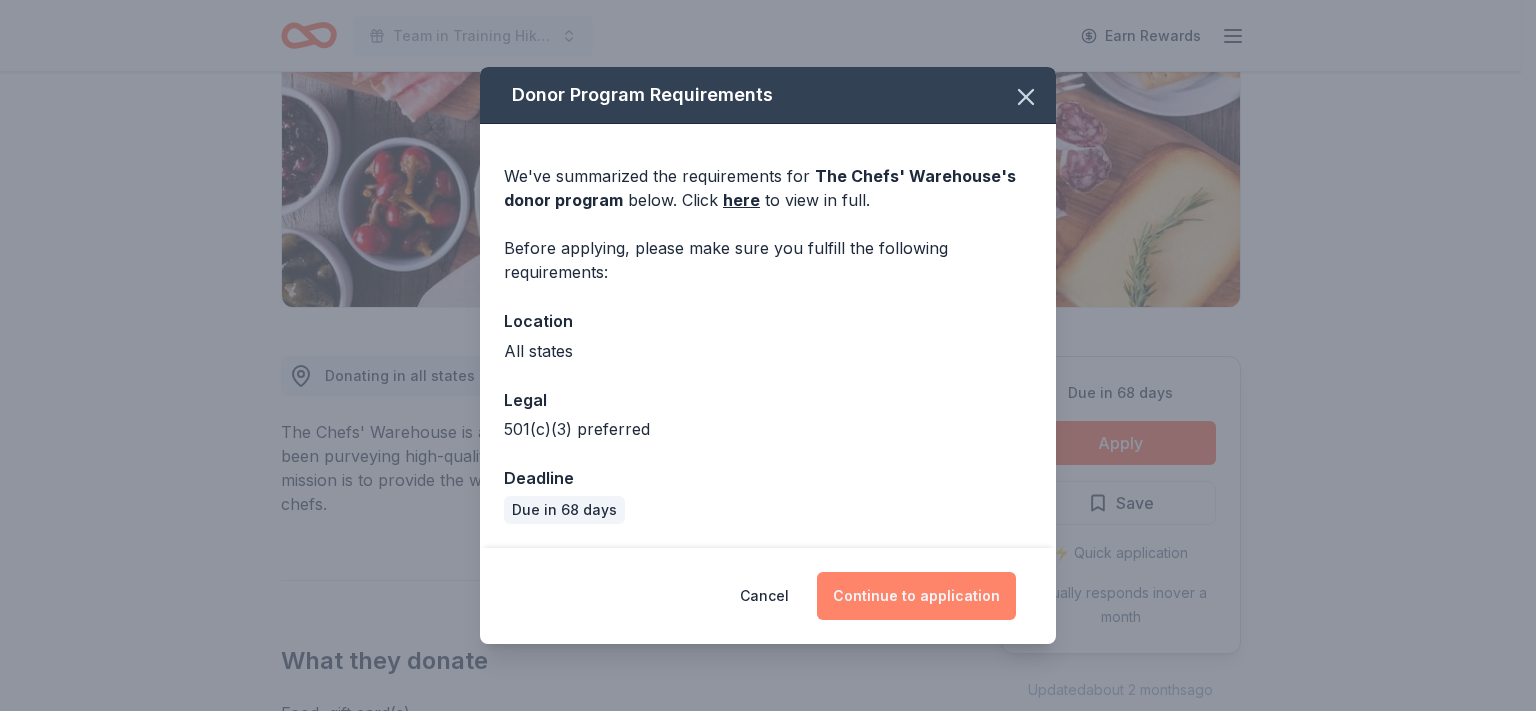 click on "Continue to application" at bounding box center [916, 596] 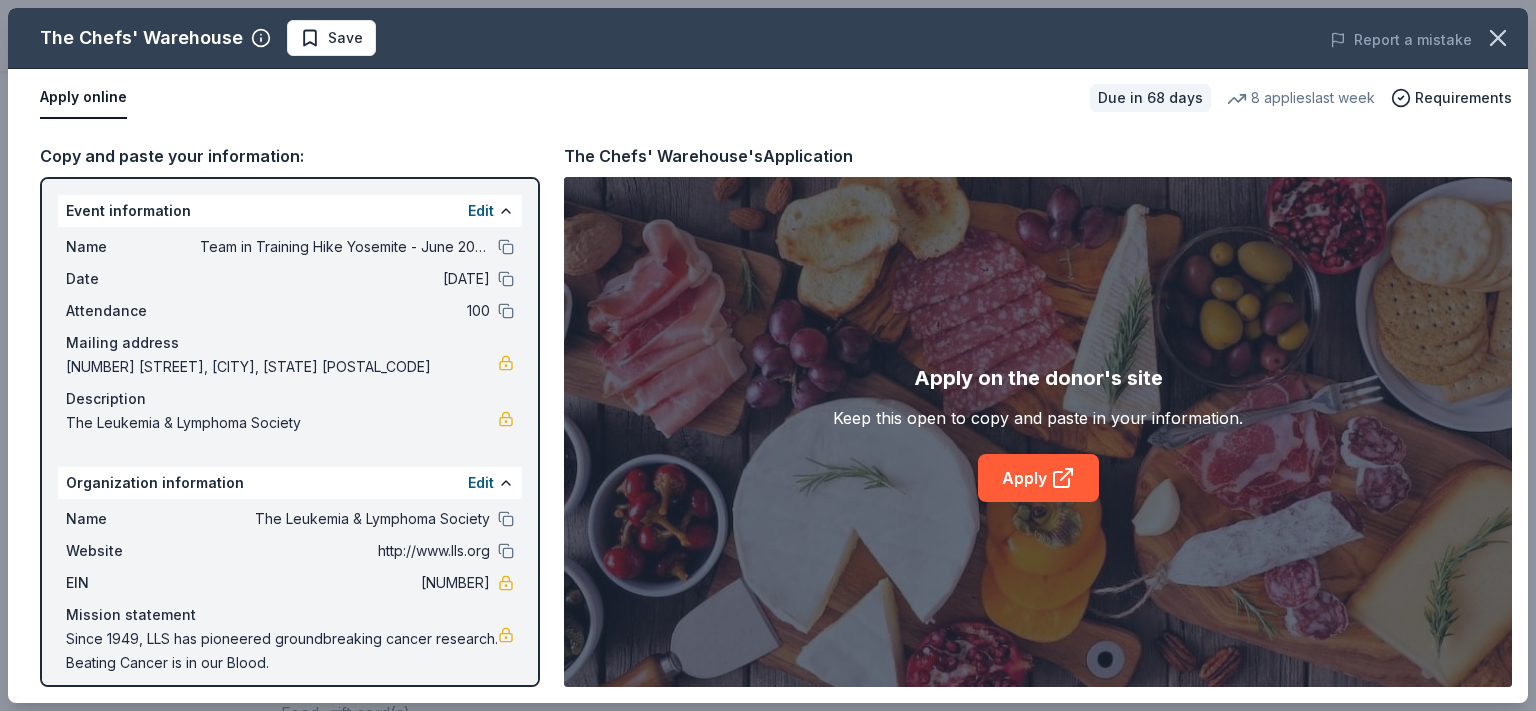 click on "Apply on the donor's site Keep this open to copy and paste in your information. Apply" at bounding box center [1038, 432] 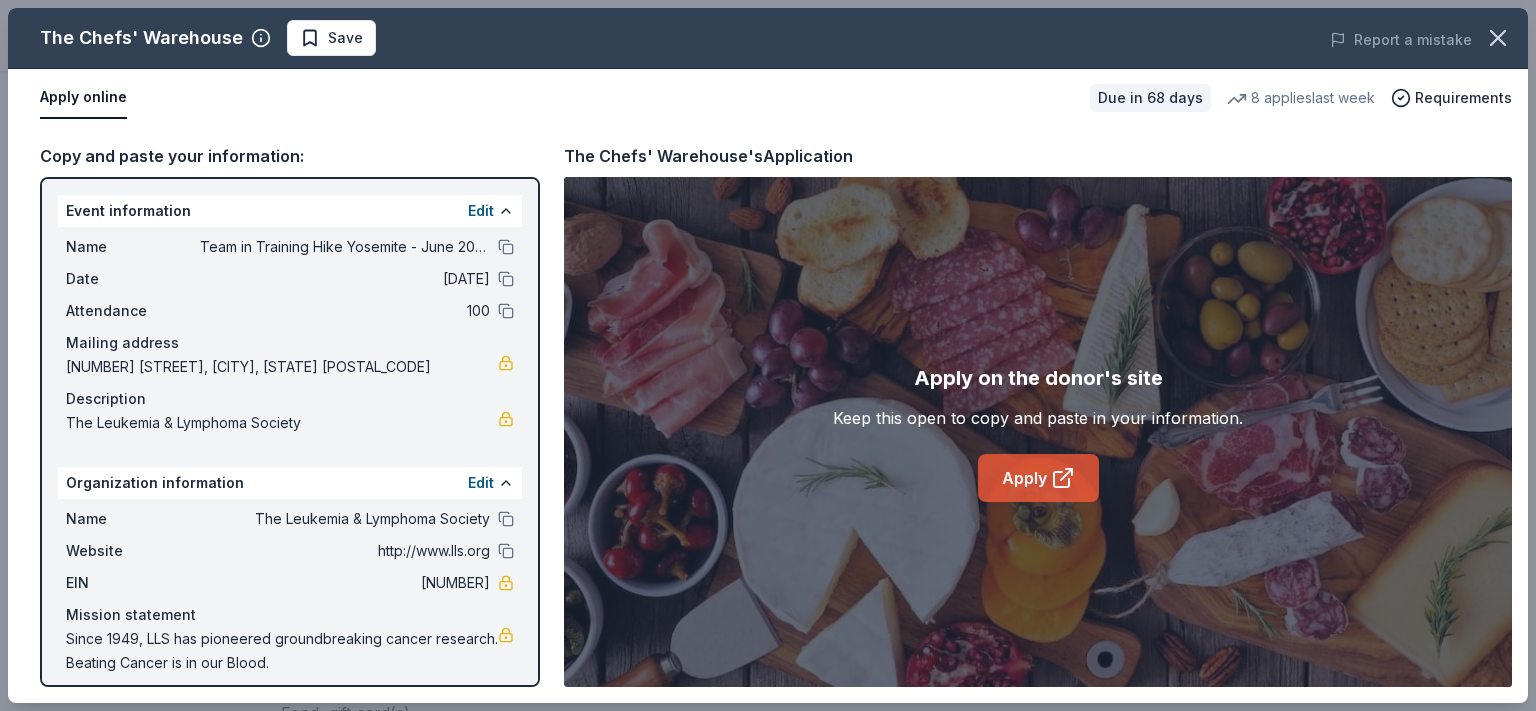 click on "Apply" at bounding box center [1038, 478] 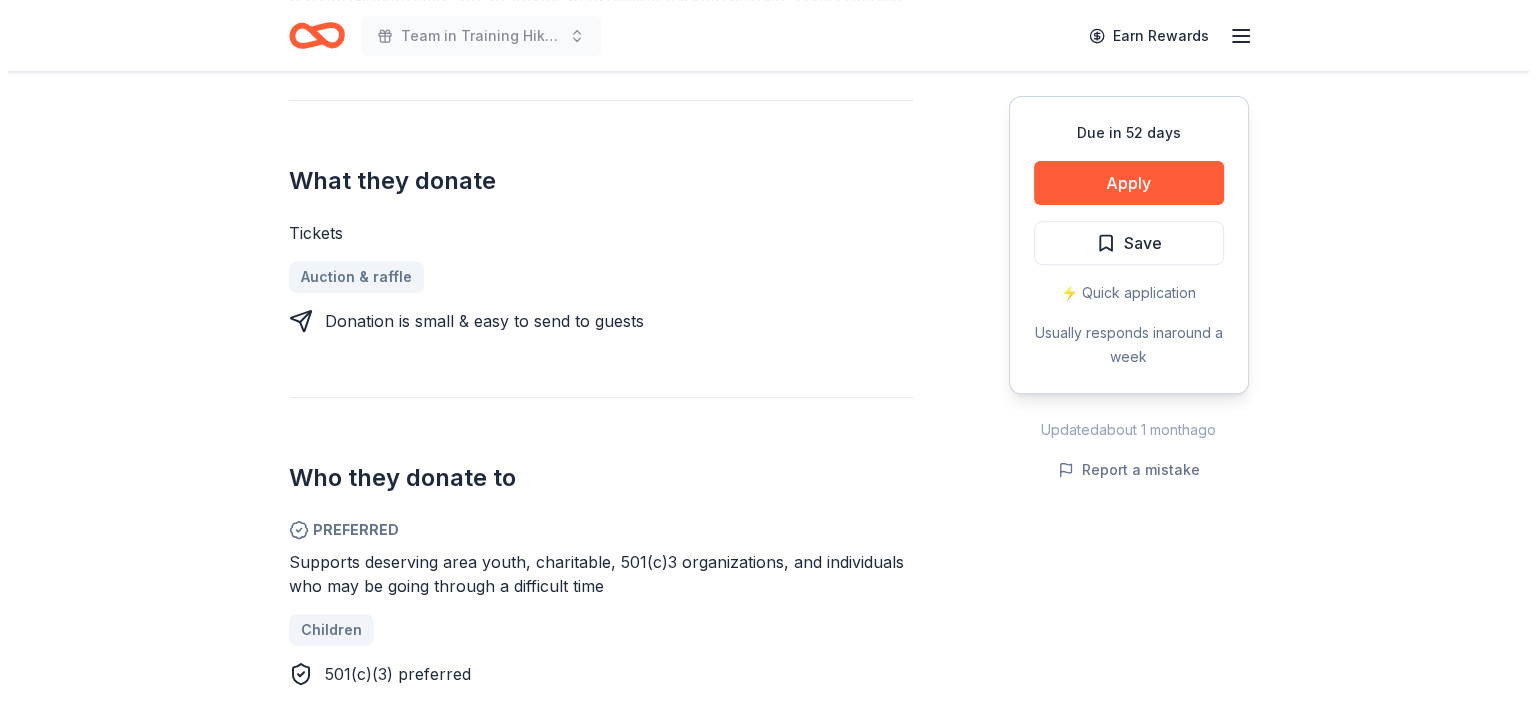 scroll, scrollTop: 800, scrollLeft: 0, axis: vertical 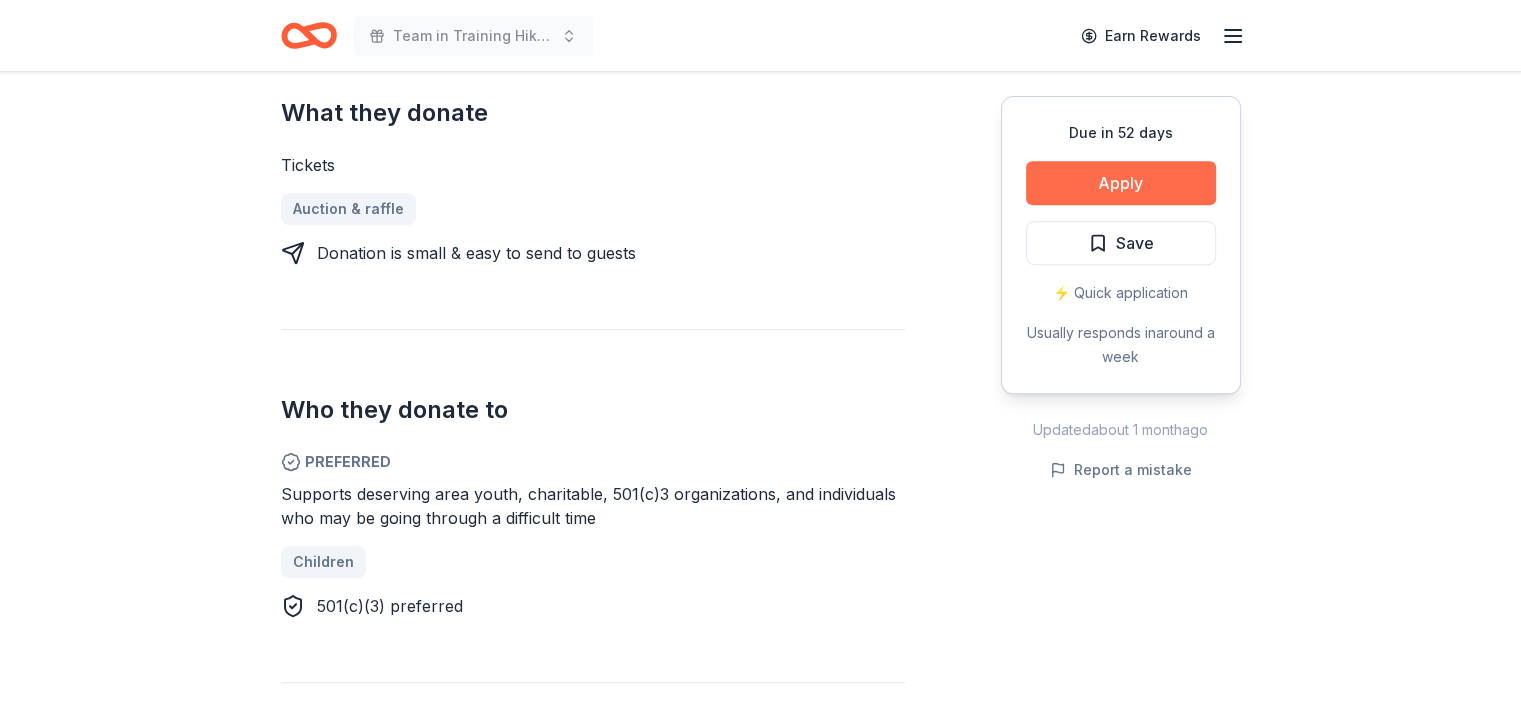 click on "Apply" at bounding box center [1121, 183] 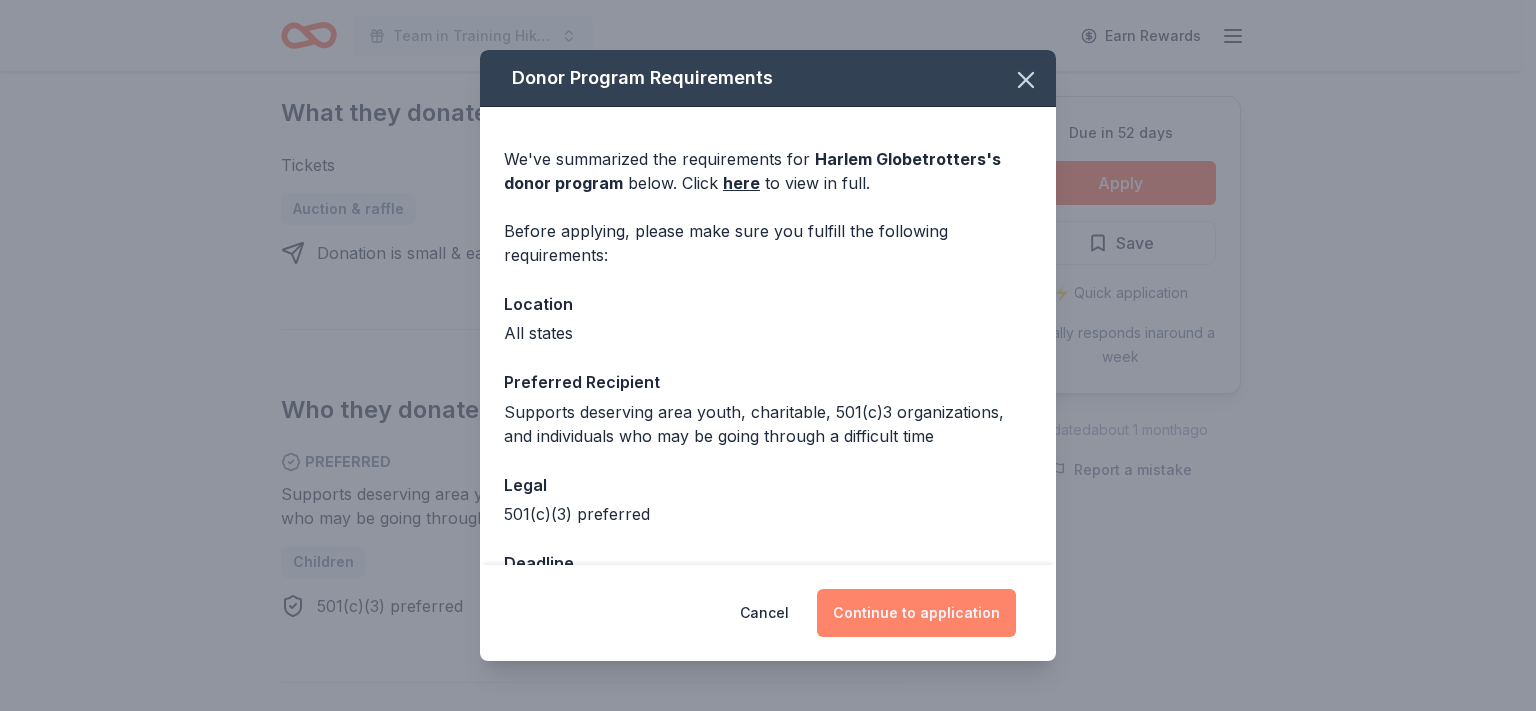 click on "Continue to application" at bounding box center (916, 613) 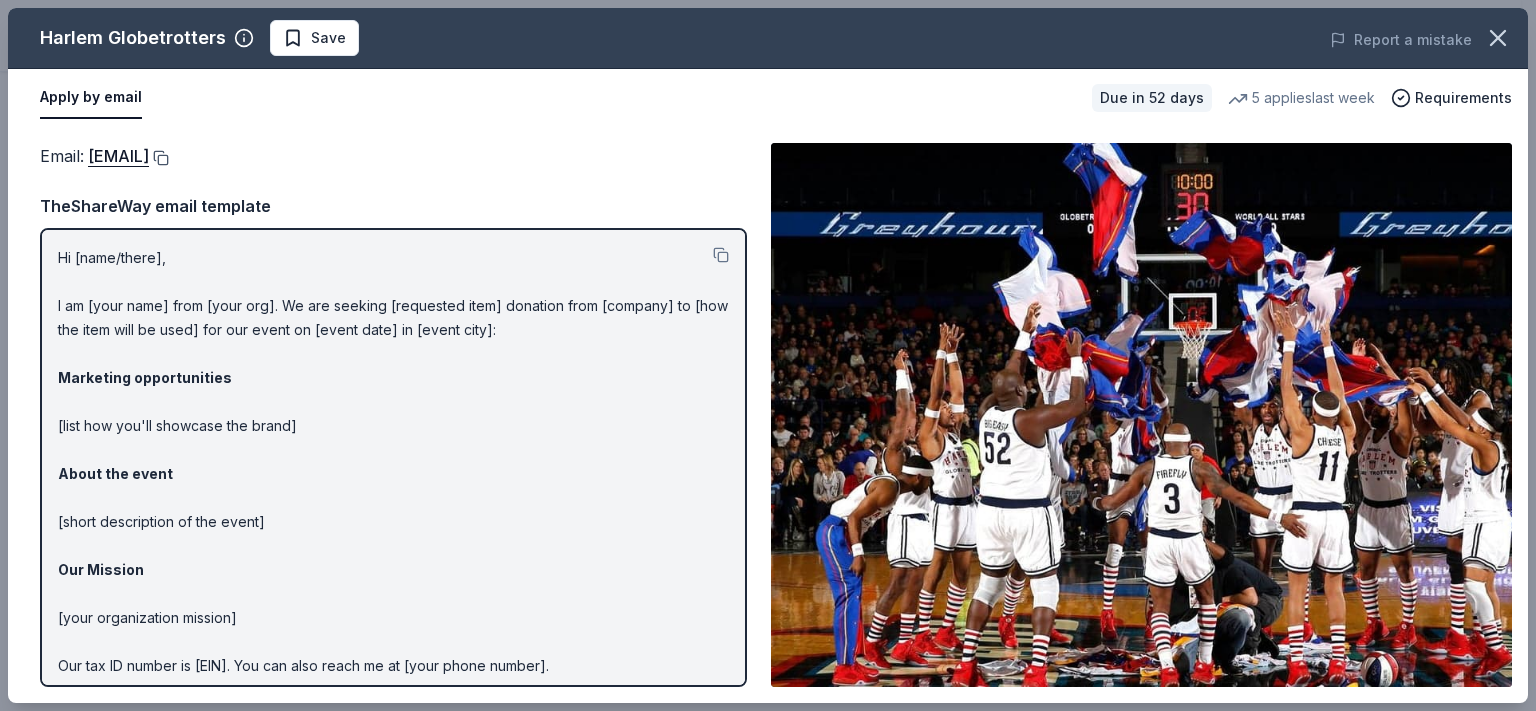 click at bounding box center [159, 158] 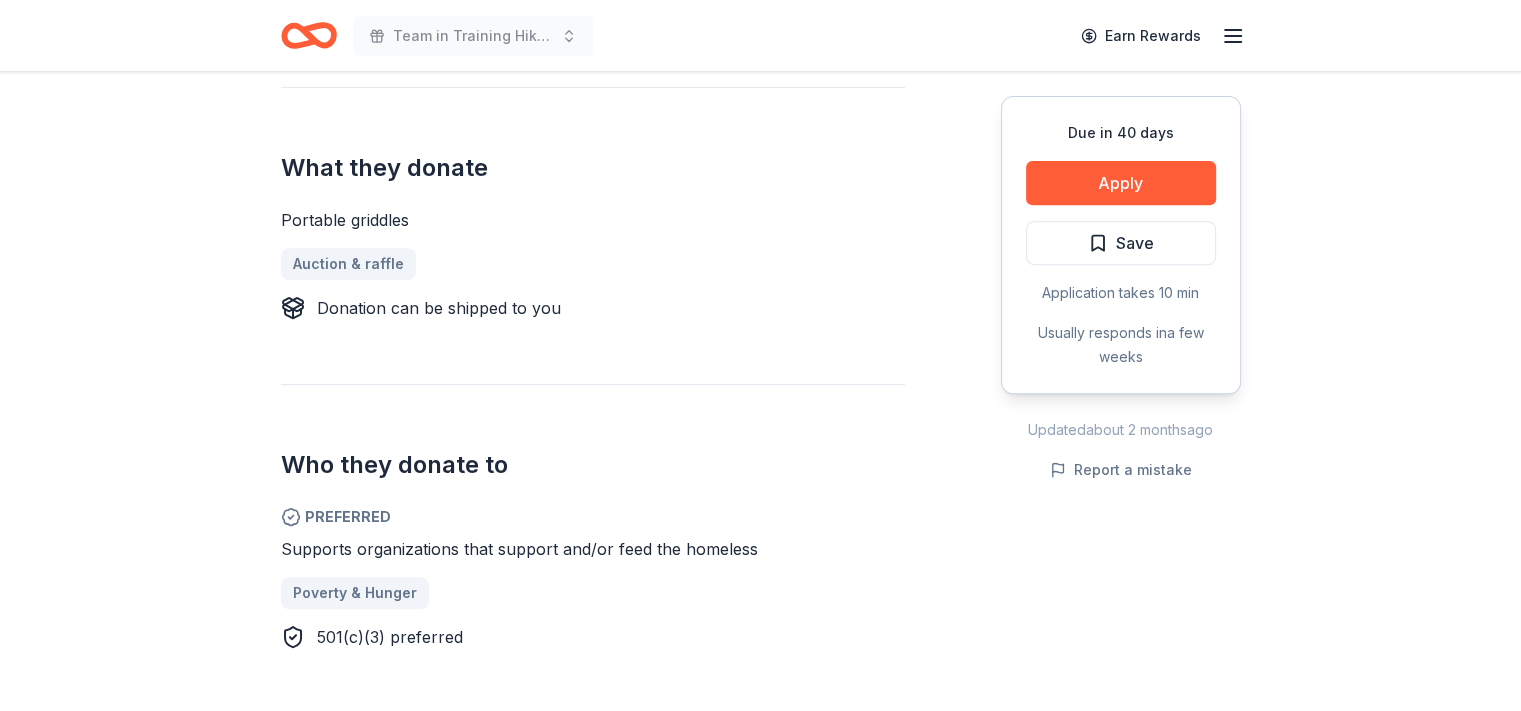 scroll, scrollTop: 800, scrollLeft: 0, axis: vertical 